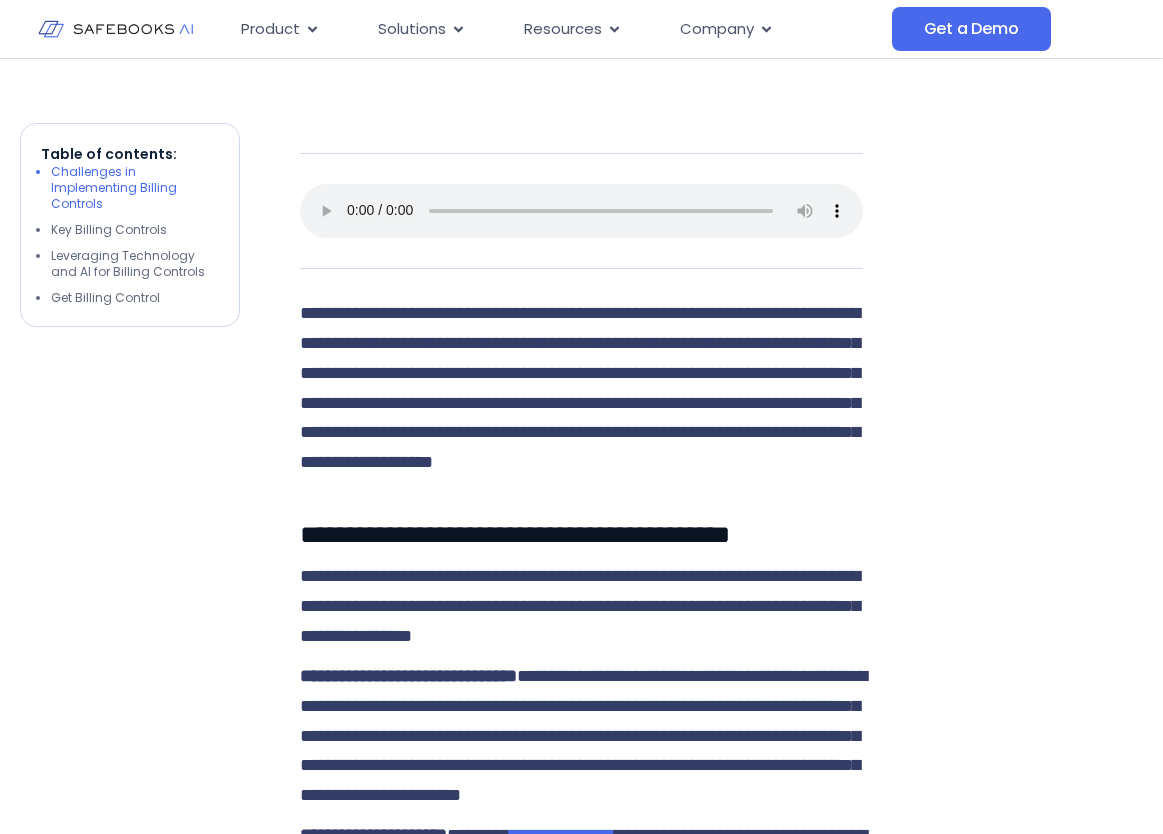 scroll, scrollTop: 1100, scrollLeft: 0, axis: vertical 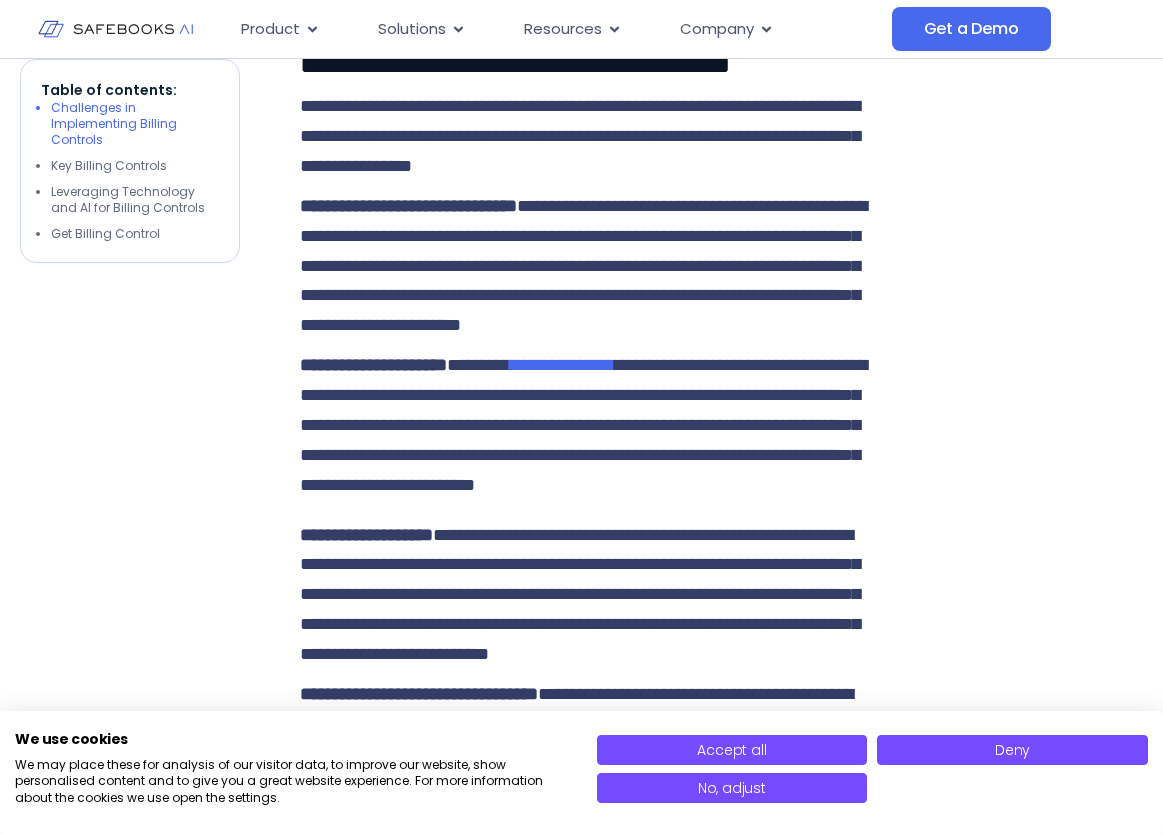 click on "**********" at bounding box center [583, 266] 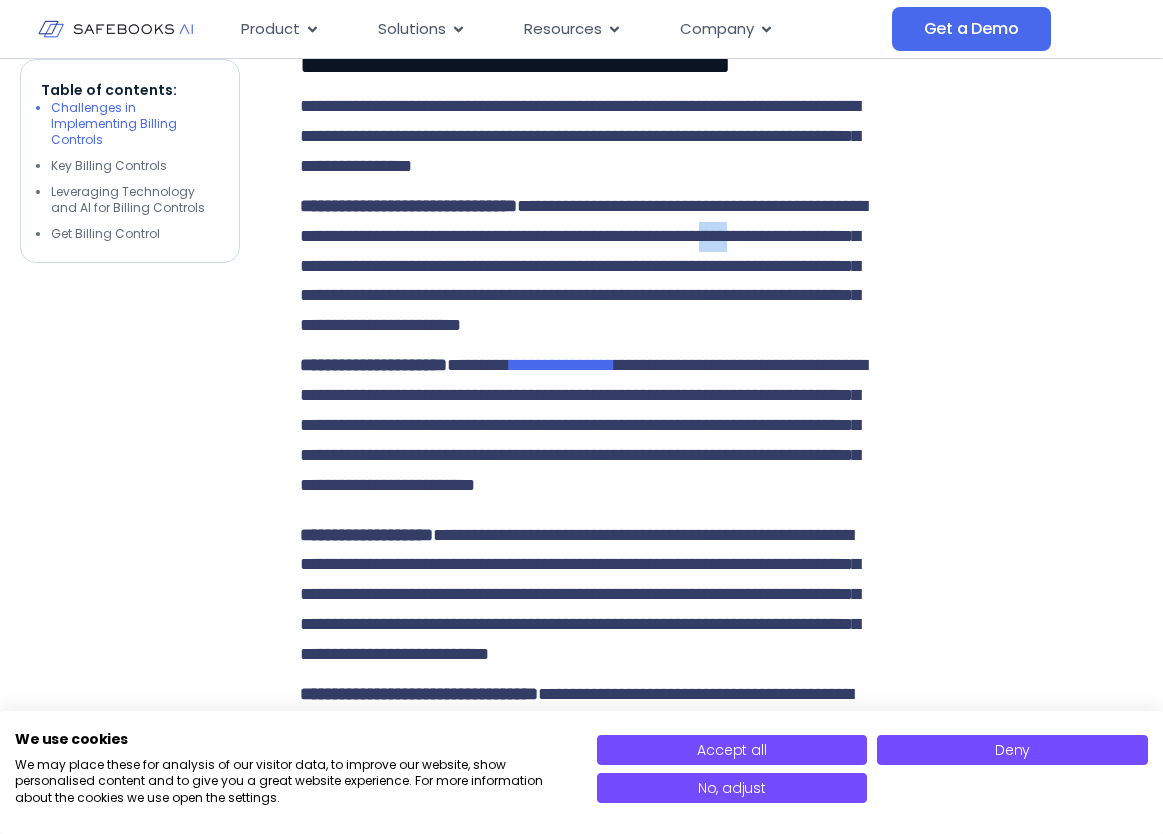 click on "**********" at bounding box center (583, 266) 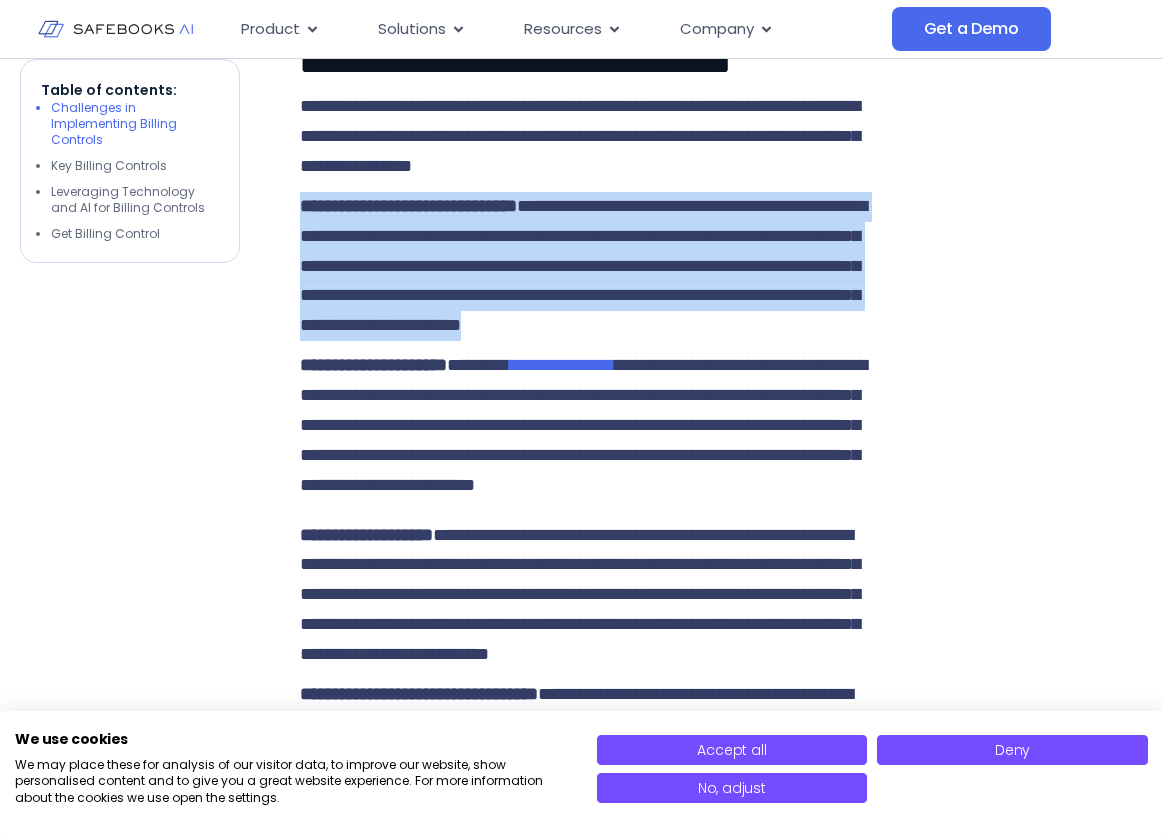 click on "**********" at bounding box center (583, 266) 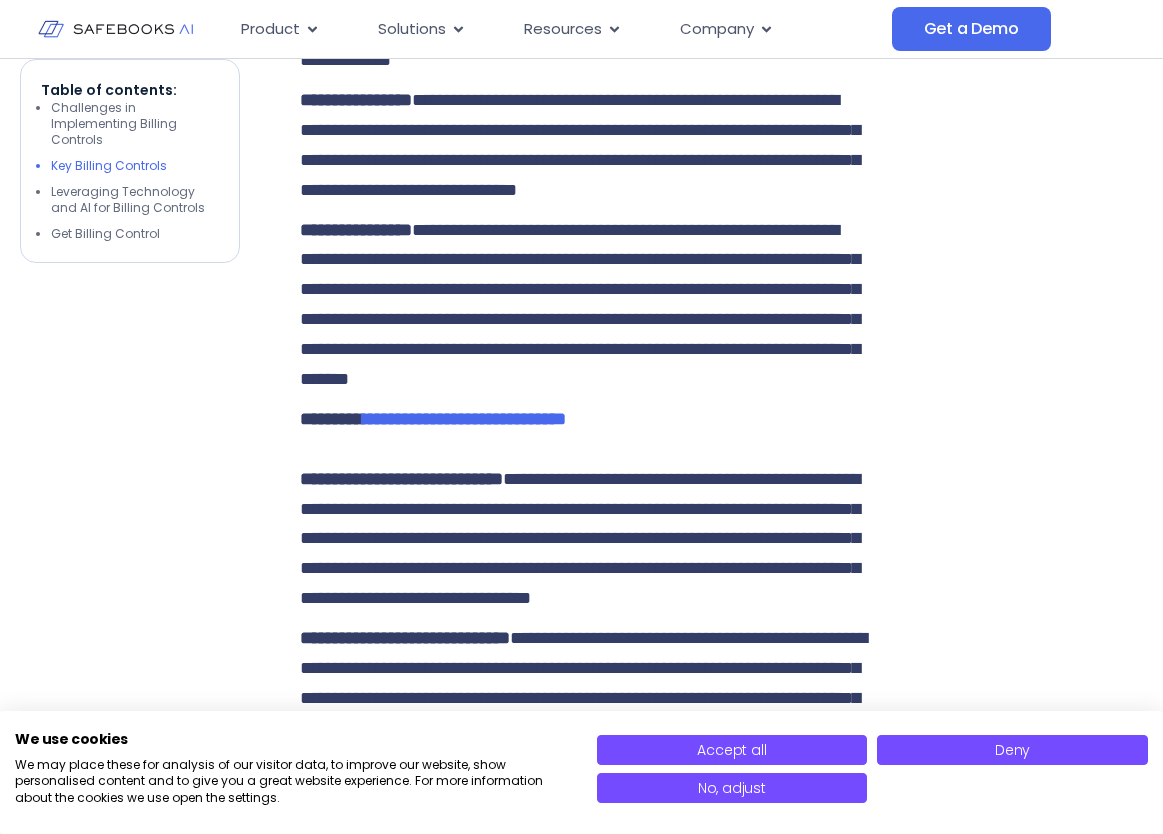 scroll, scrollTop: 4800, scrollLeft: 0, axis: vertical 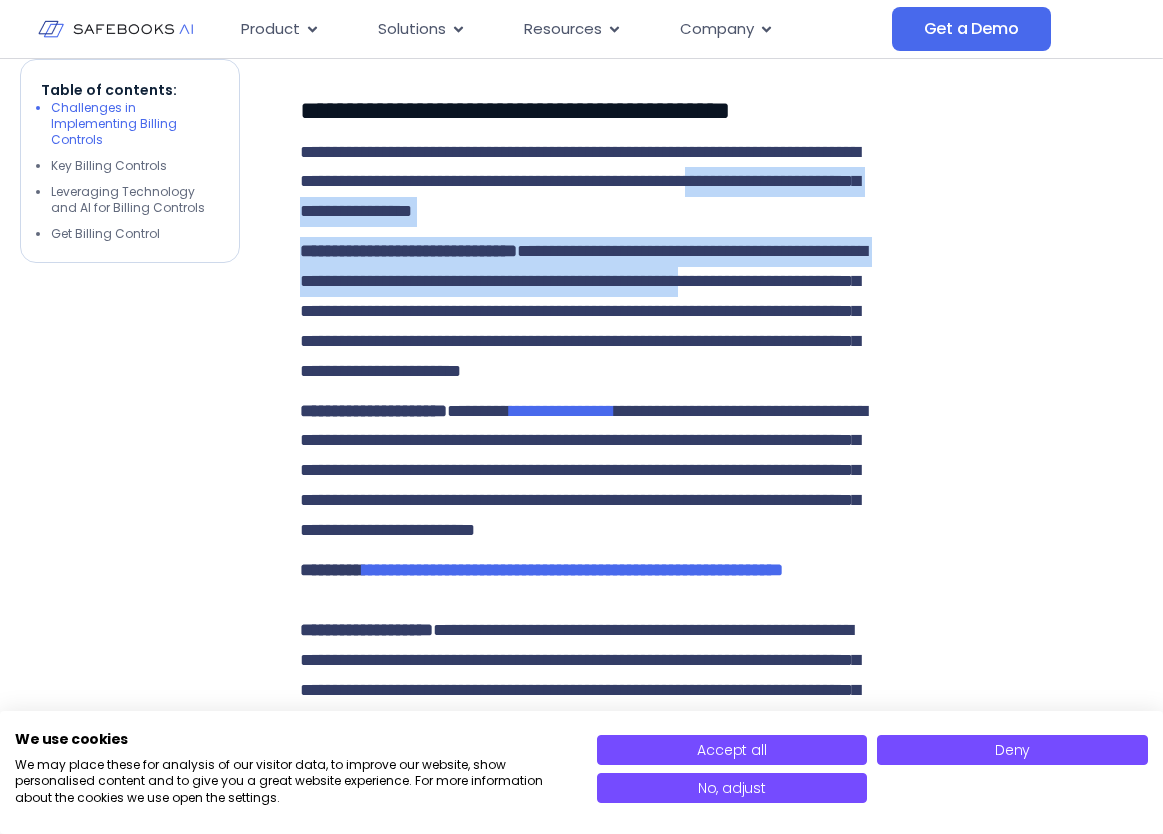drag, startPoint x: 422, startPoint y: 267, endPoint x: 446, endPoint y: 371, distance: 106.733315 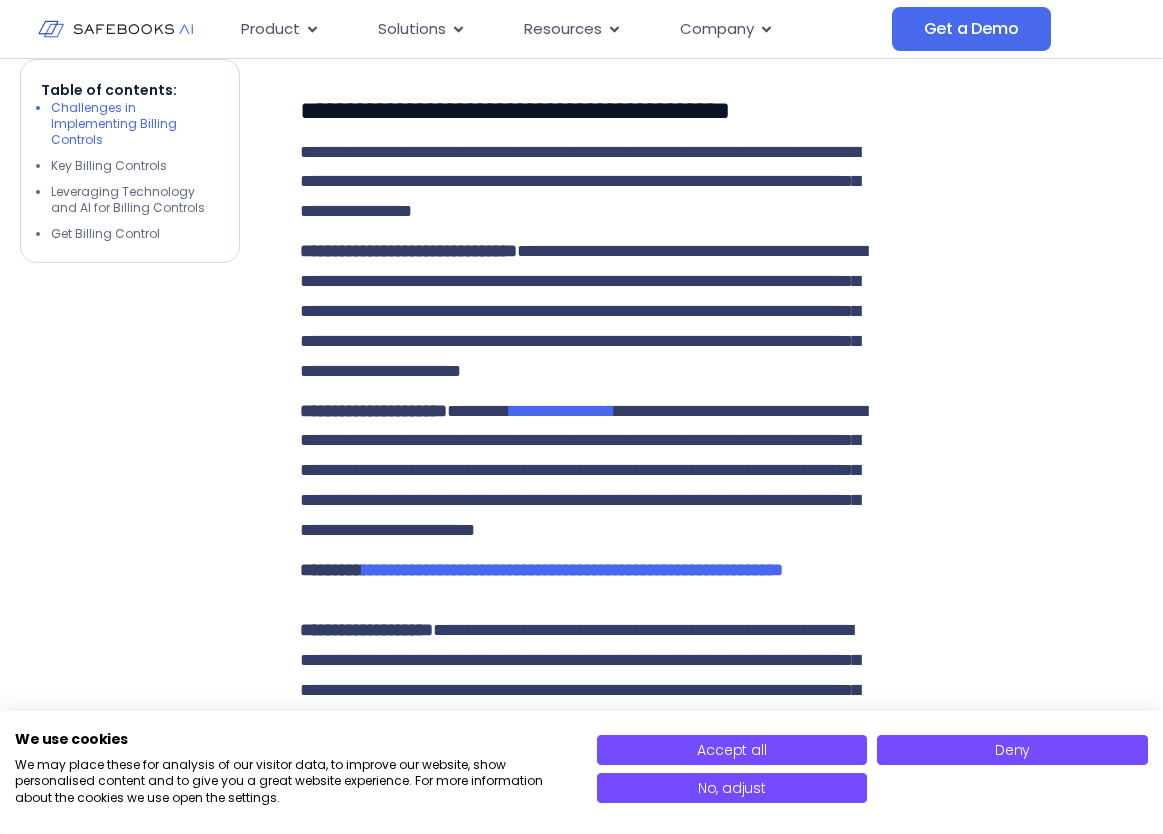 click on "**********" at bounding box center [583, 311] 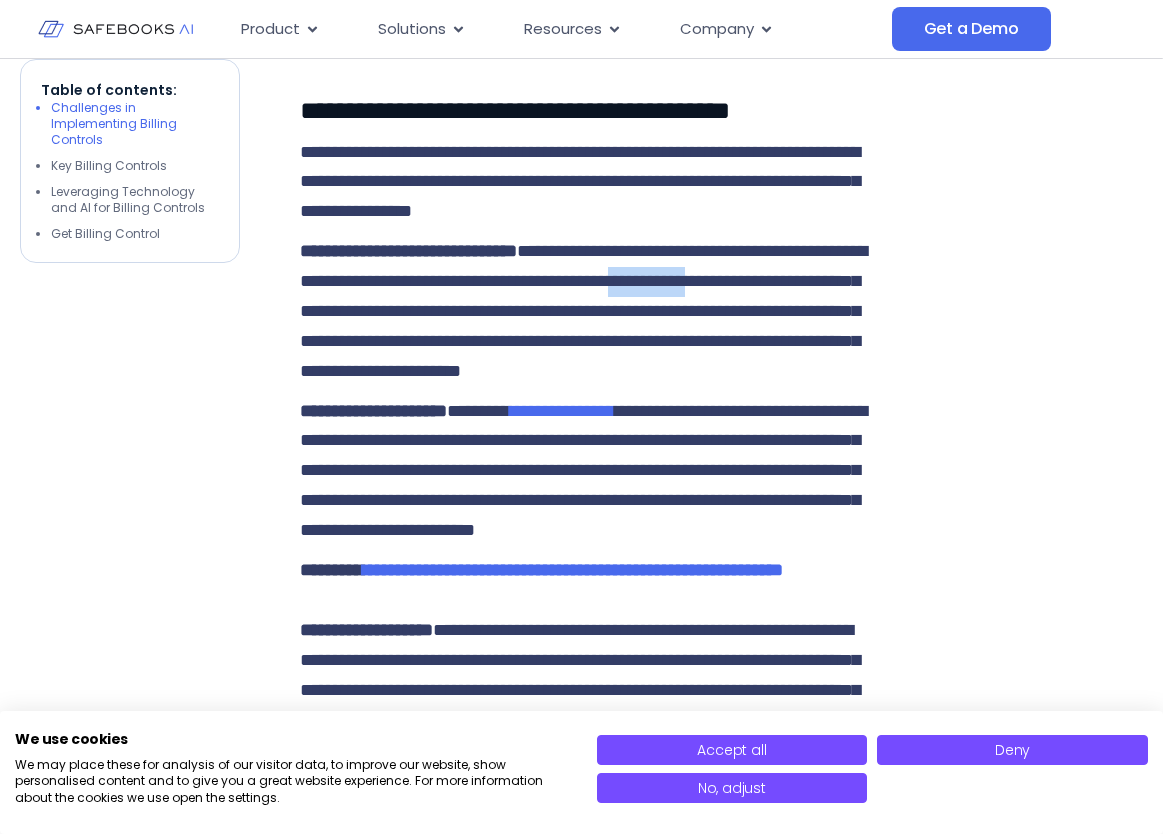 click on "**********" at bounding box center (583, 311) 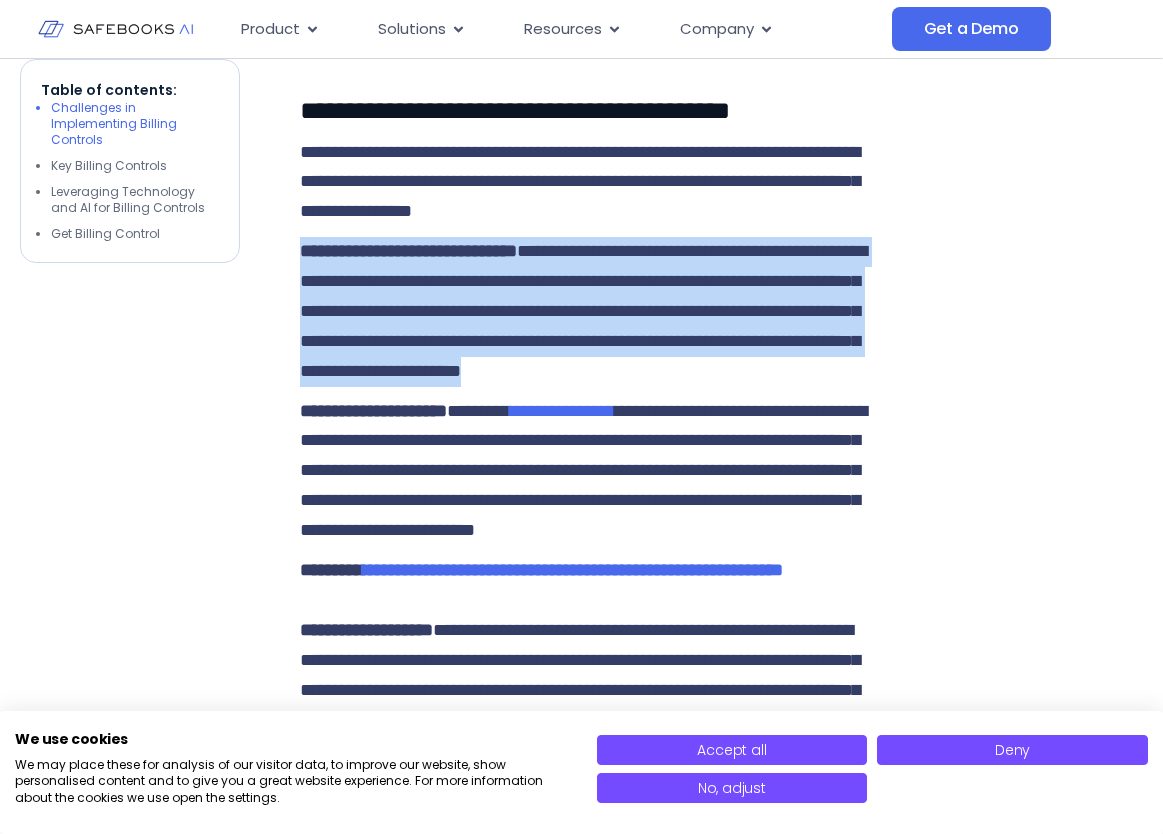 click on "**********" at bounding box center [583, 311] 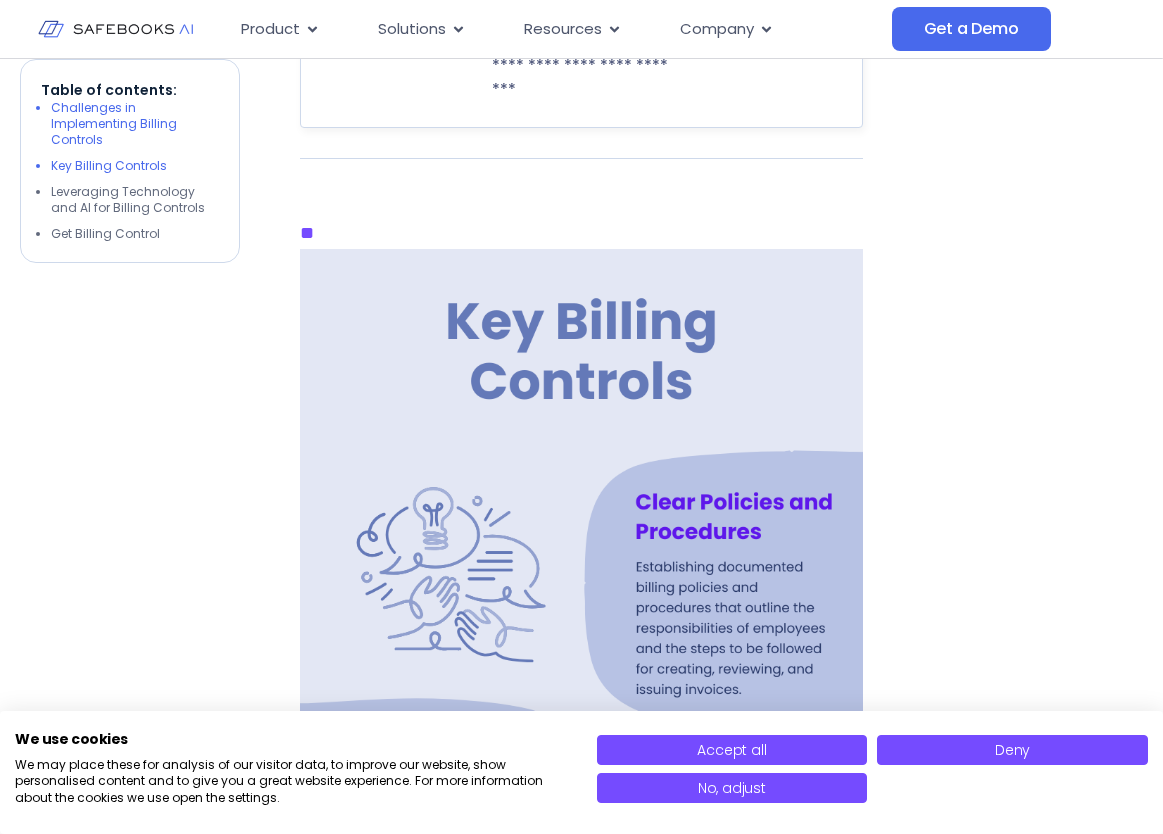 click on "Key Billing Controls" at bounding box center (135, 166) 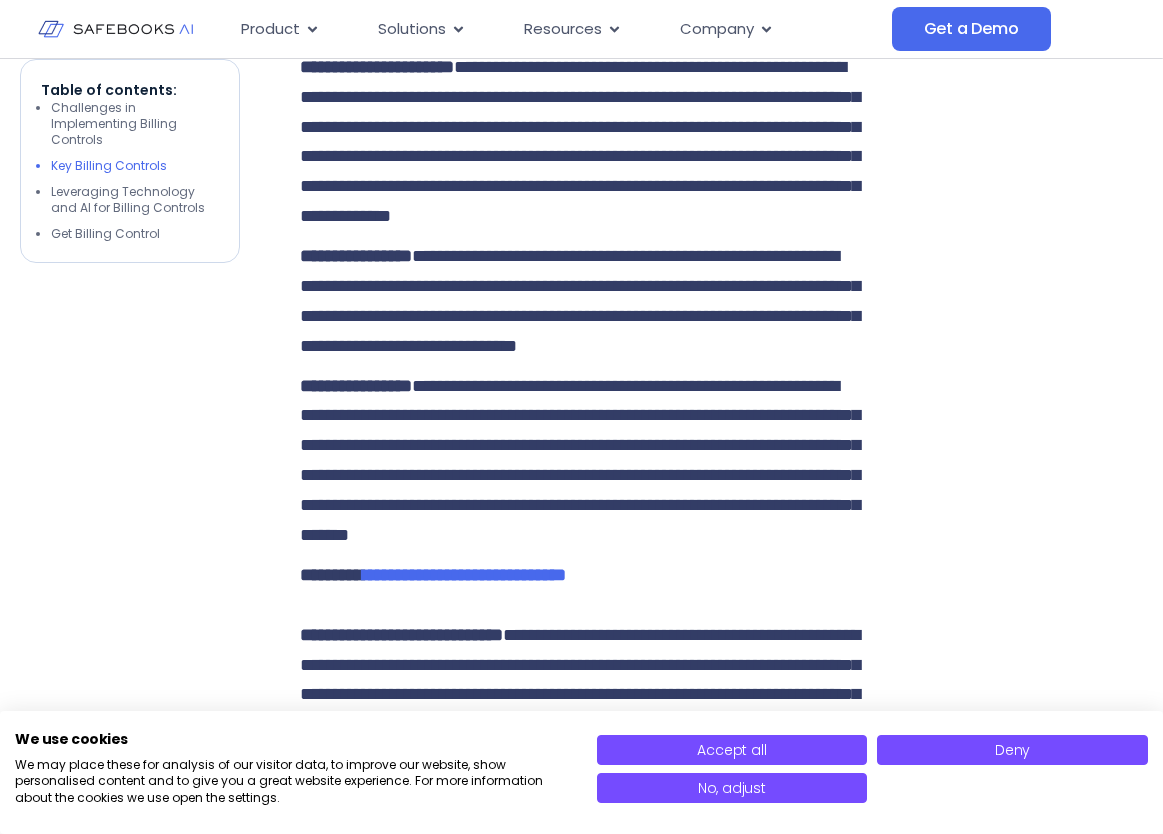 scroll, scrollTop: 4592, scrollLeft: 0, axis: vertical 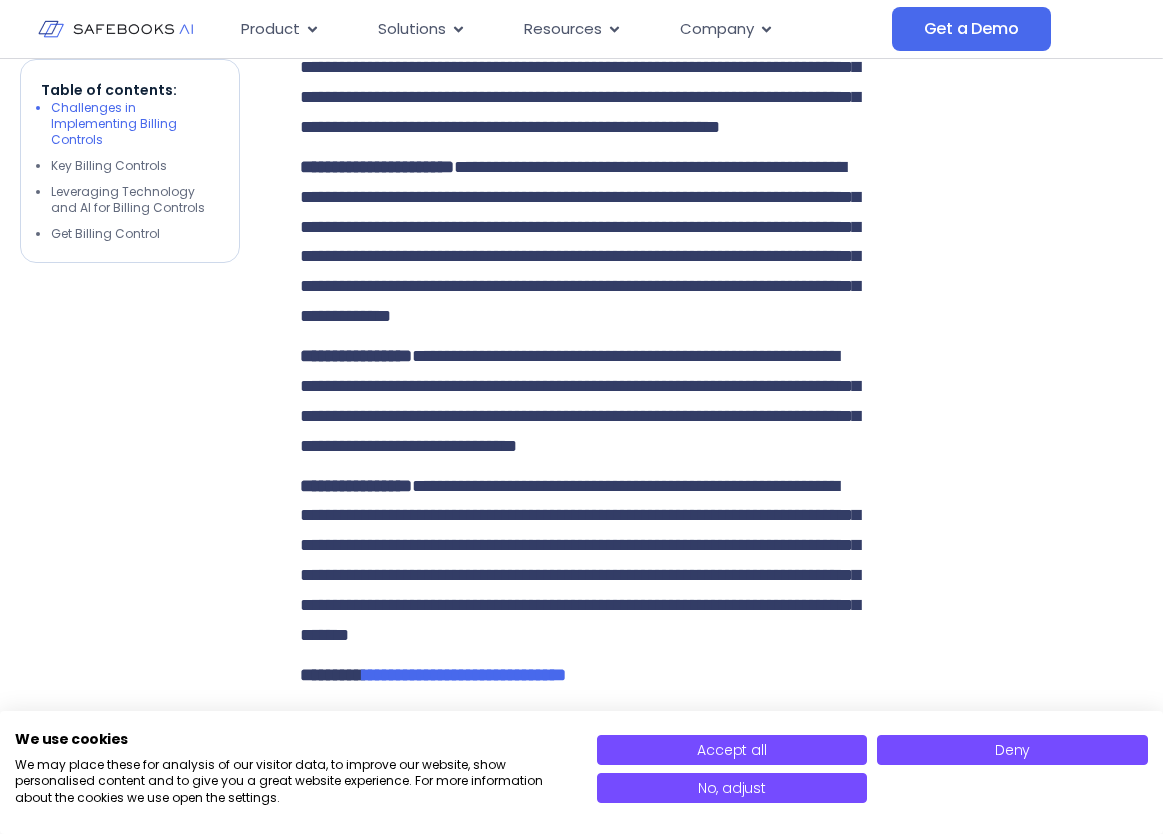 click on "**********" at bounding box center (583, 67) 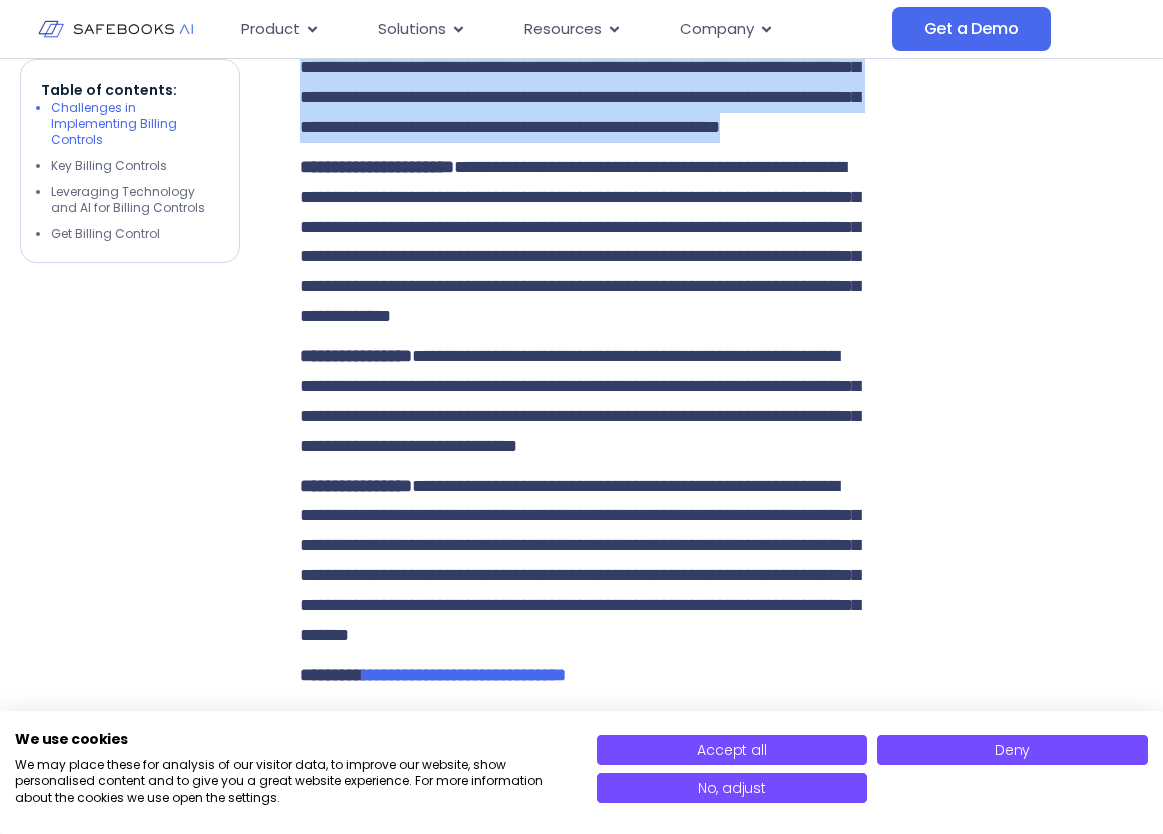 click on "**********" at bounding box center (583, 67) 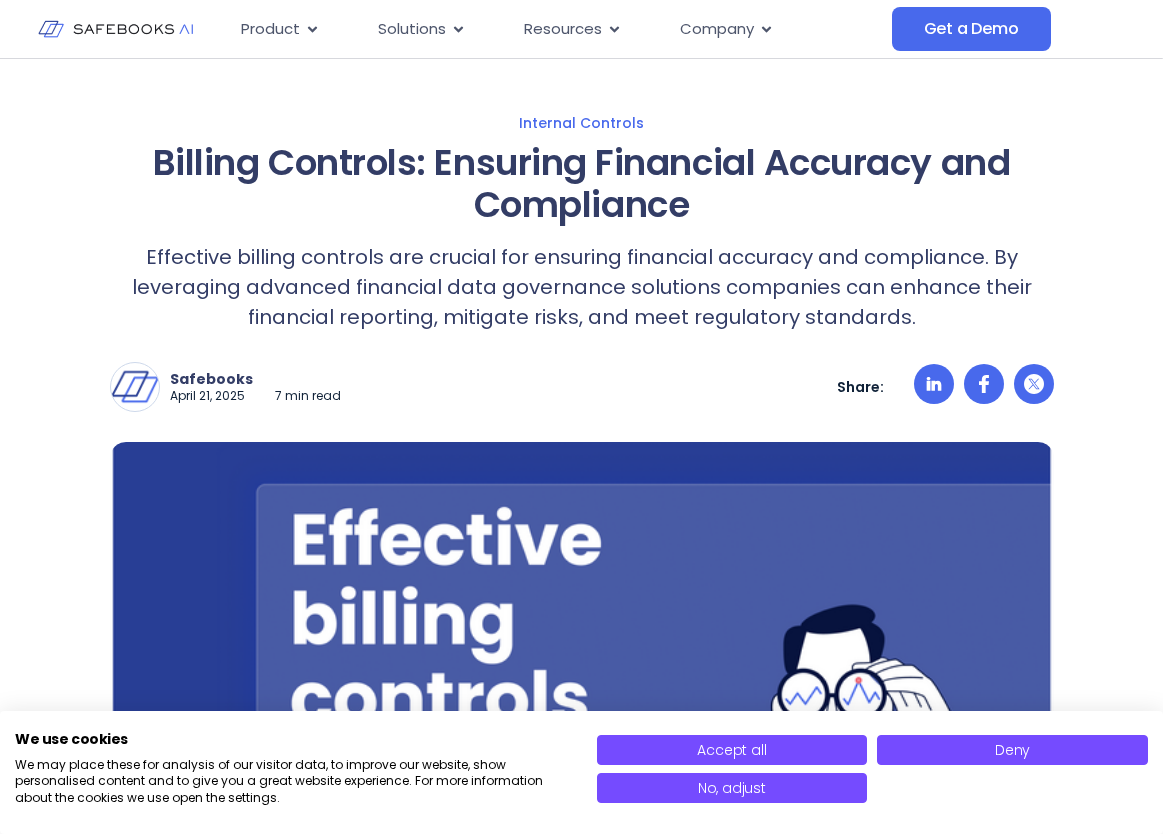 scroll, scrollTop: 100, scrollLeft: 0, axis: vertical 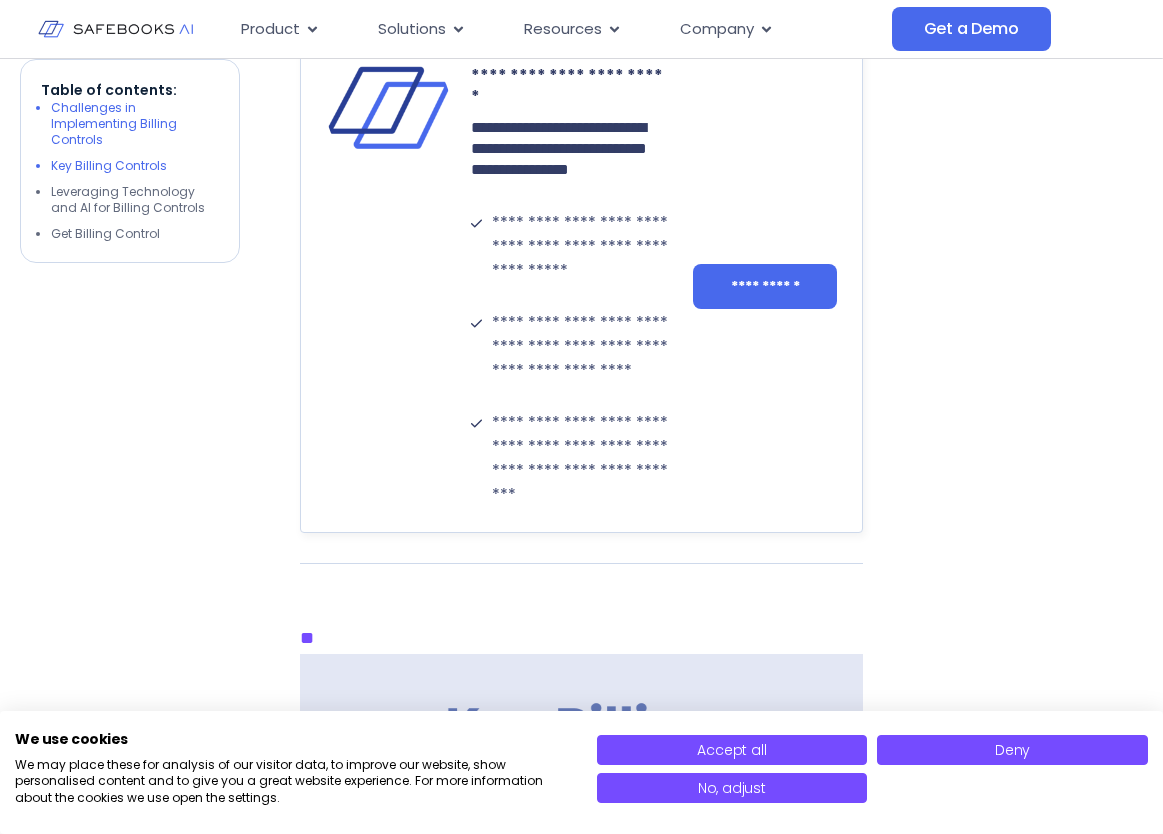 drag, startPoint x: 121, startPoint y: 164, endPoint x: 148, endPoint y: 169, distance: 27.45906 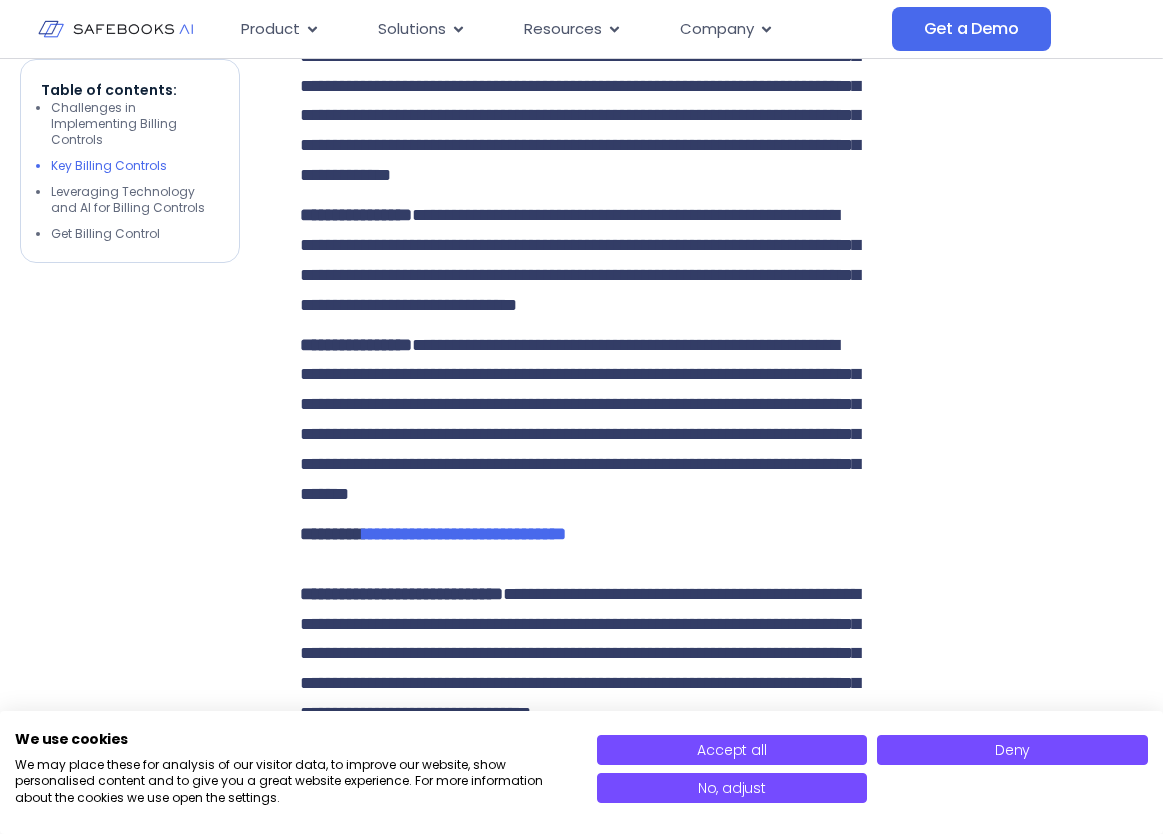 scroll, scrollTop: 4792, scrollLeft: 0, axis: vertical 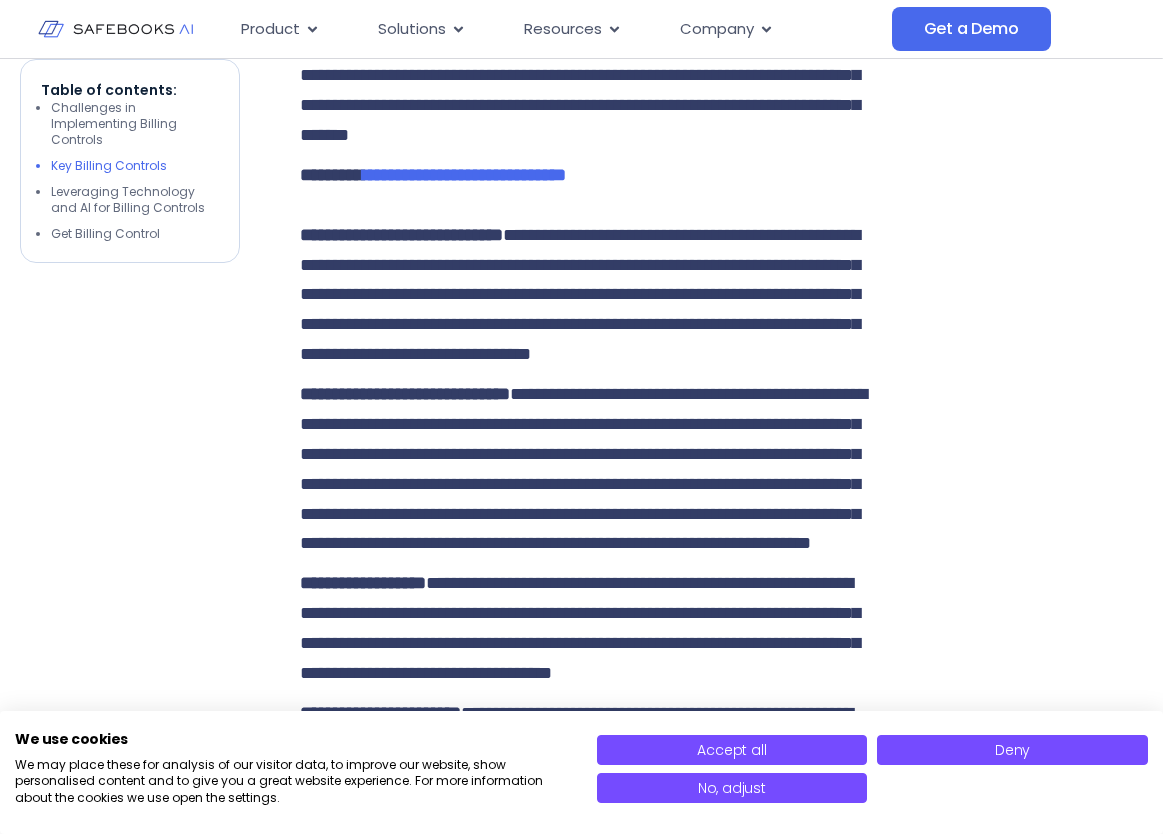 drag, startPoint x: 744, startPoint y: 589, endPoint x: 733, endPoint y: 558, distance: 32.89377 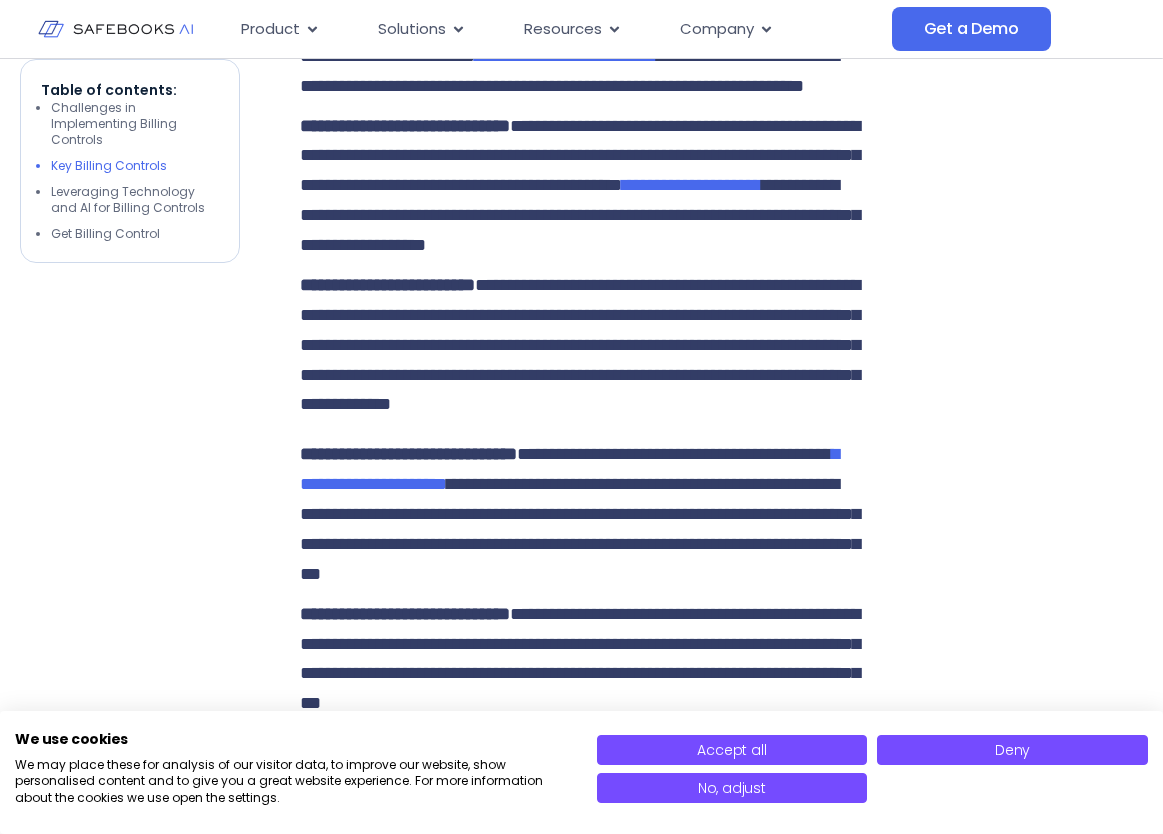 scroll, scrollTop: 6992, scrollLeft: 0, axis: vertical 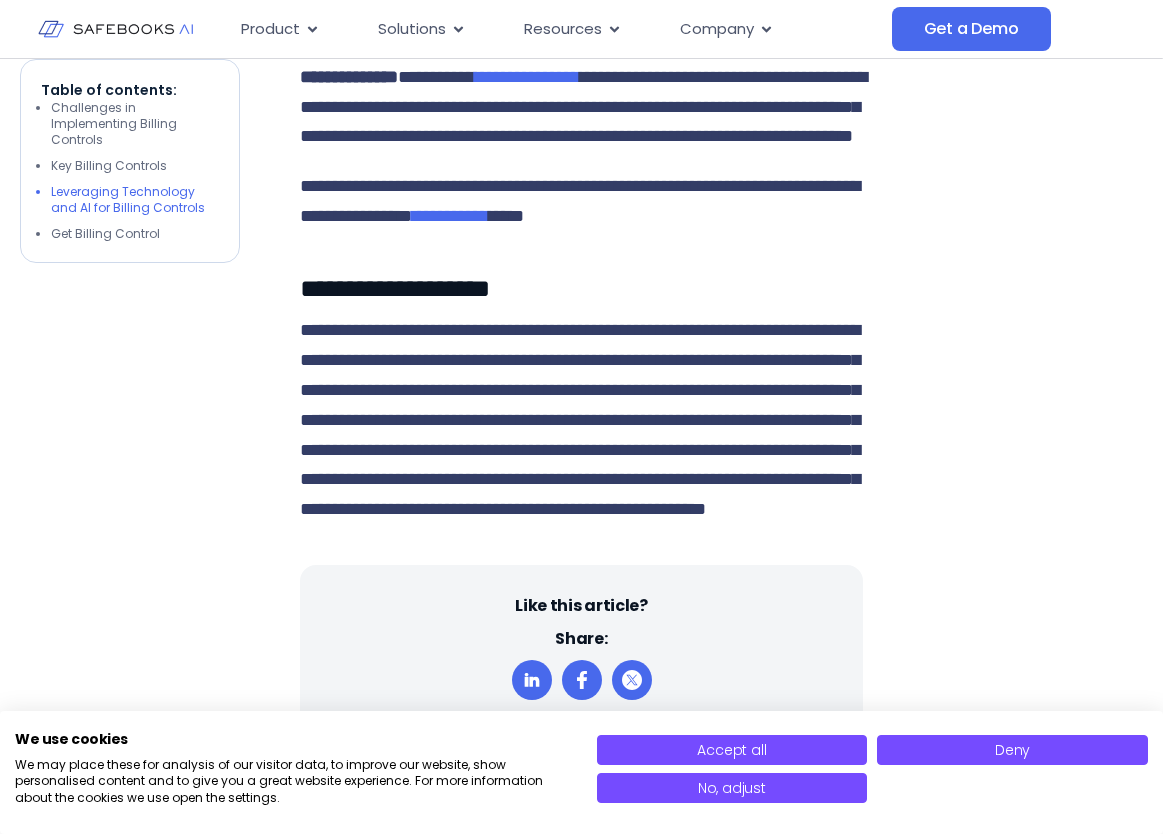 click on "**********" at bounding box center [580, -451] 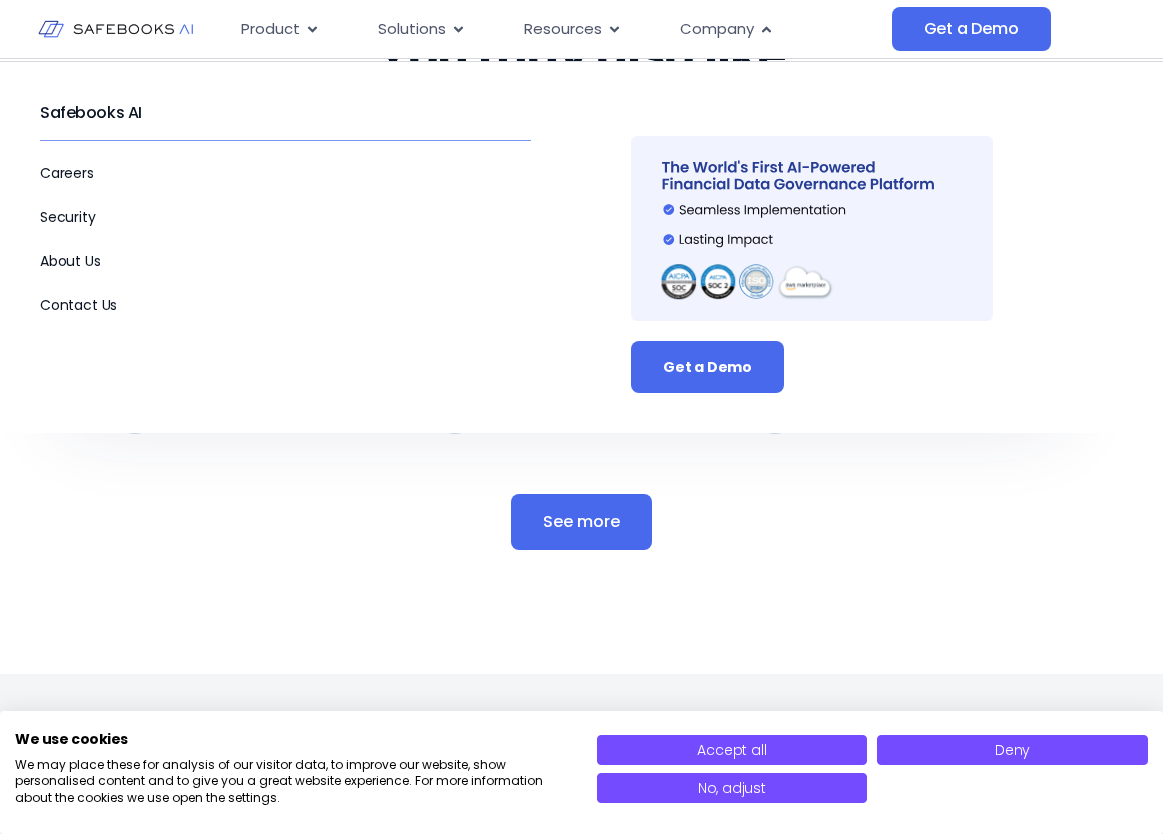scroll, scrollTop: 9192, scrollLeft: 0, axis: vertical 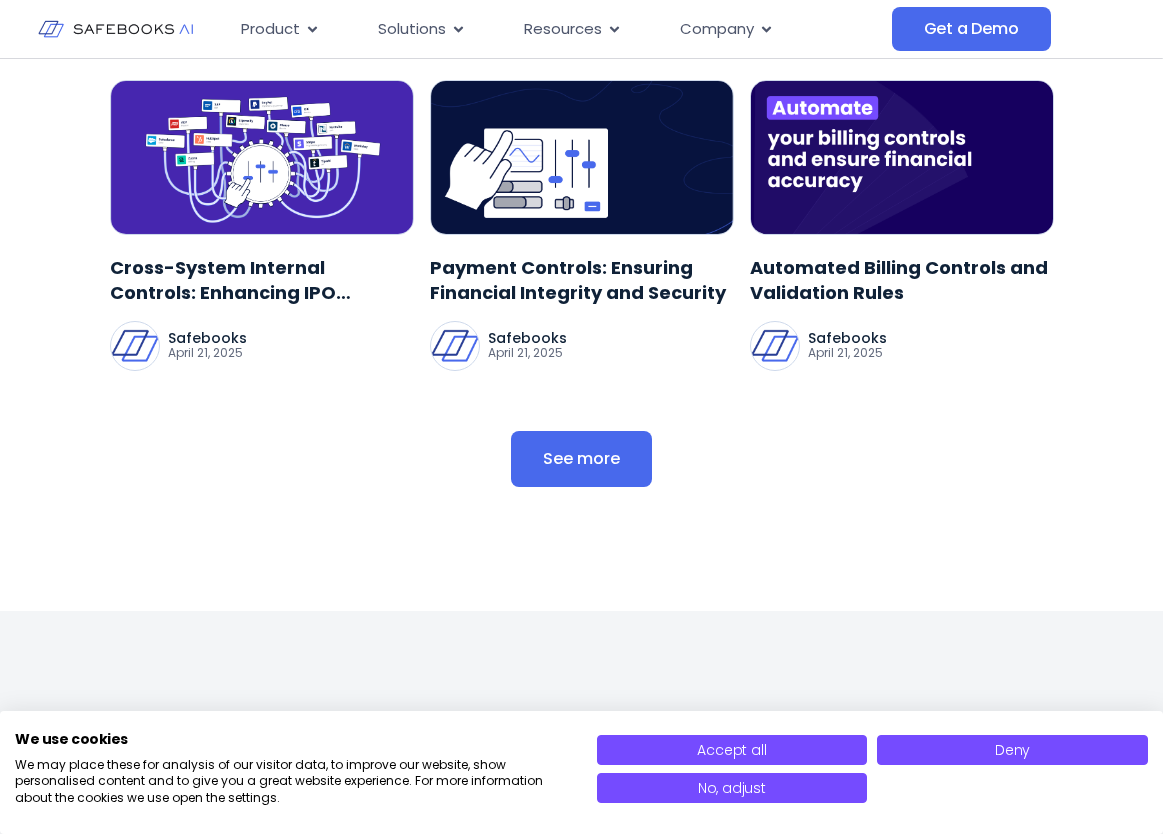 click on "Get Billing Control" at bounding box center [135, -124] 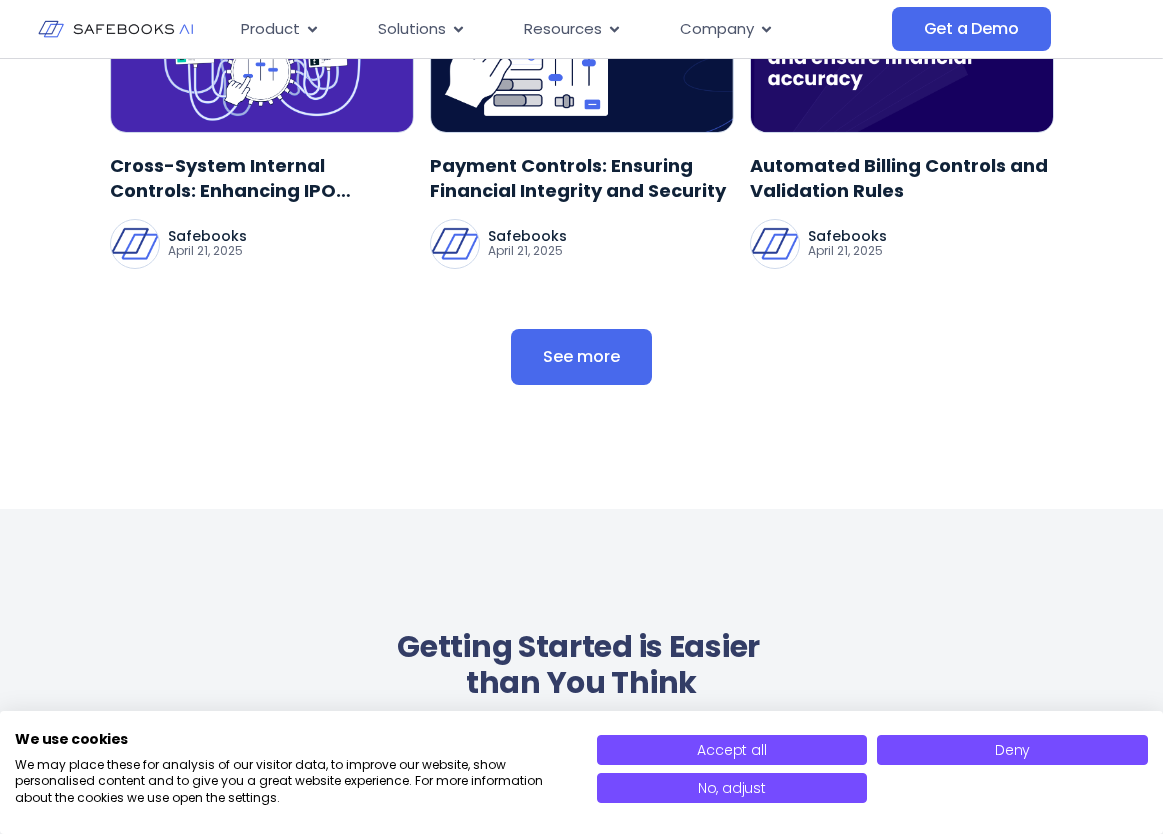 scroll, scrollTop: 9571, scrollLeft: 0, axis: vertical 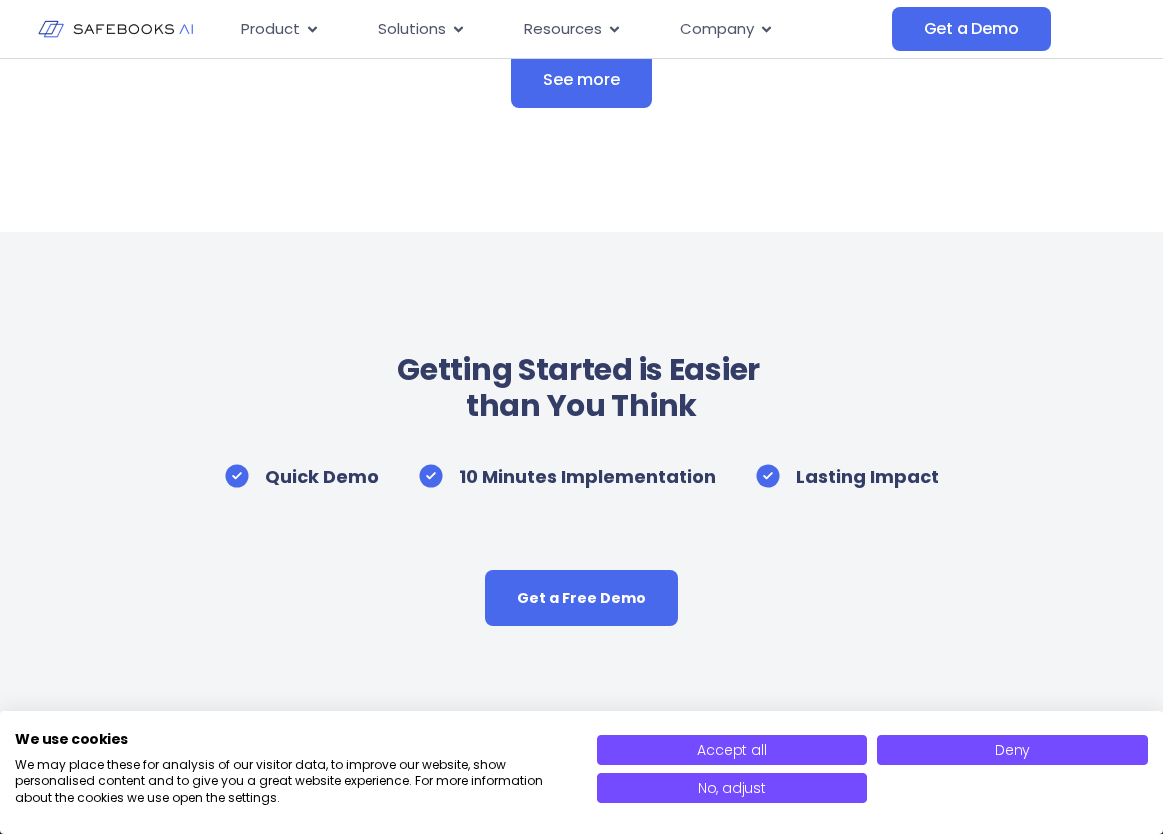 drag, startPoint x: 360, startPoint y: 109, endPoint x: 405, endPoint y: 199, distance: 100.62306 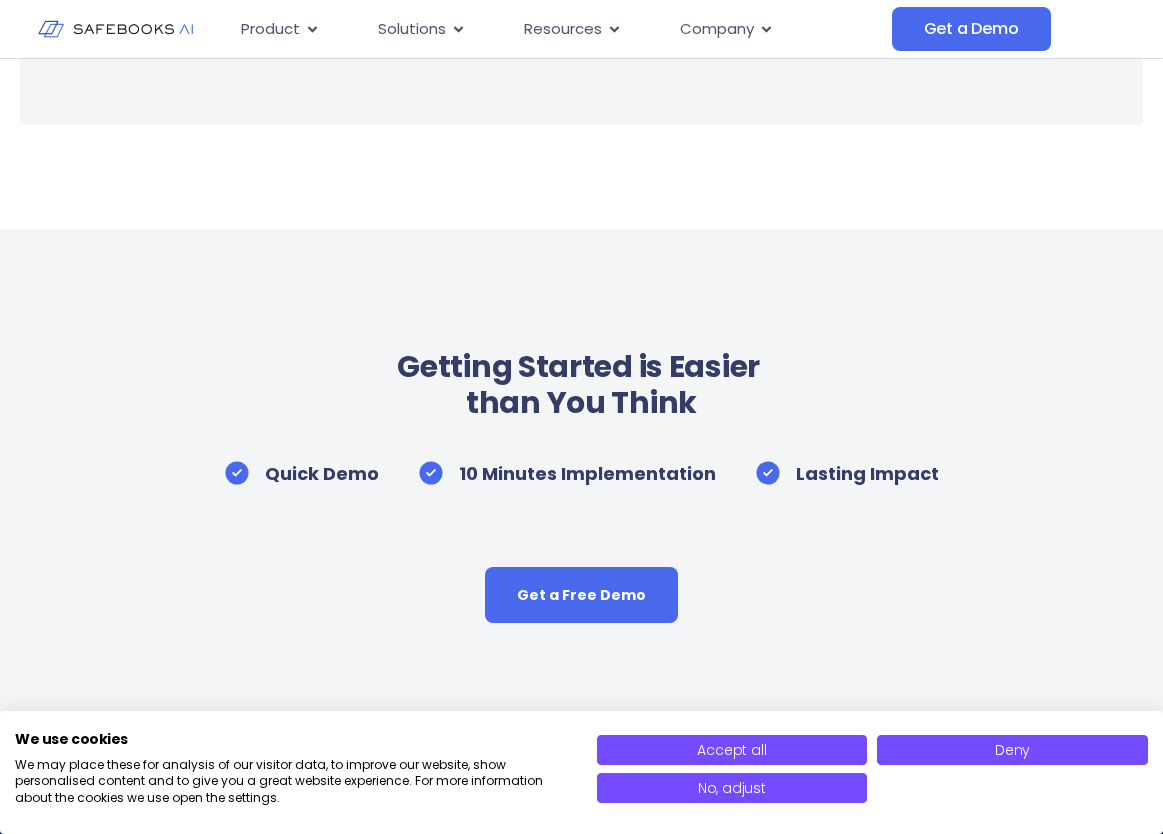 scroll, scrollTop: 6726, scrollLeft: 0, axis: vertical 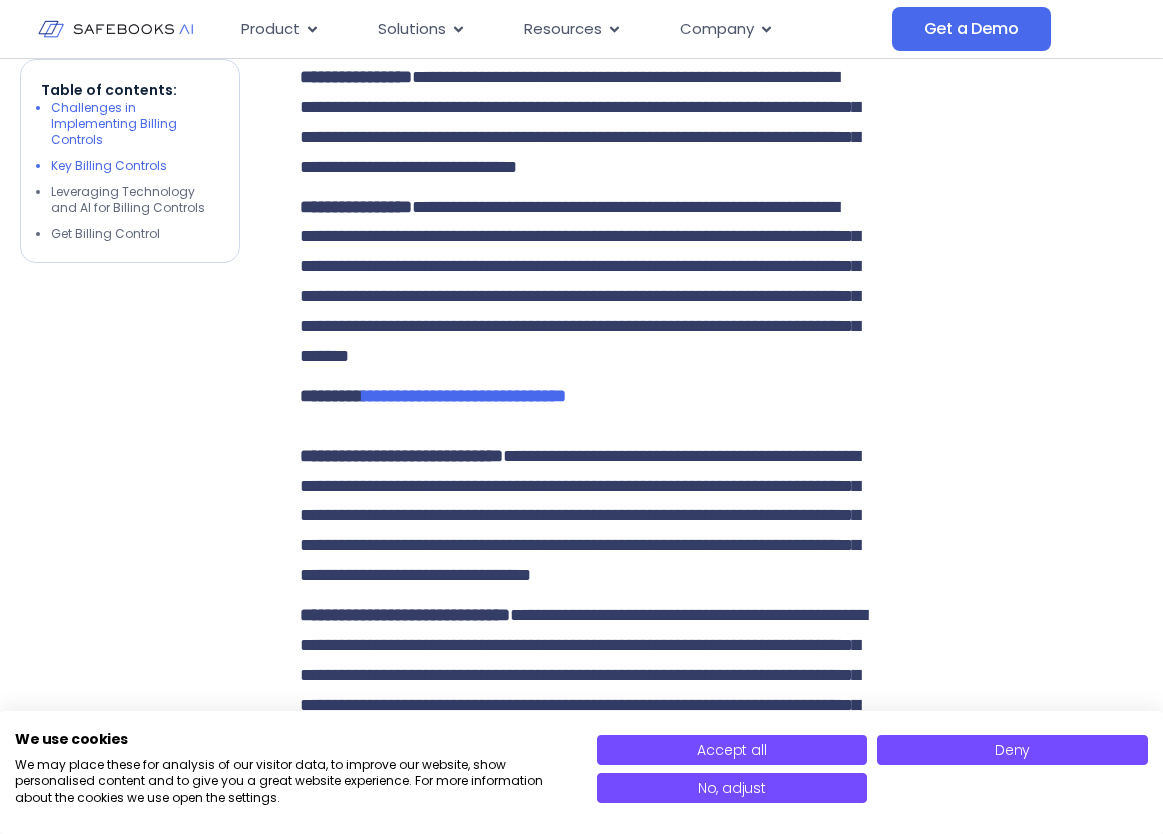 click on "Challenges in Implementing Billing Controls" at bounding box center [135, 124] 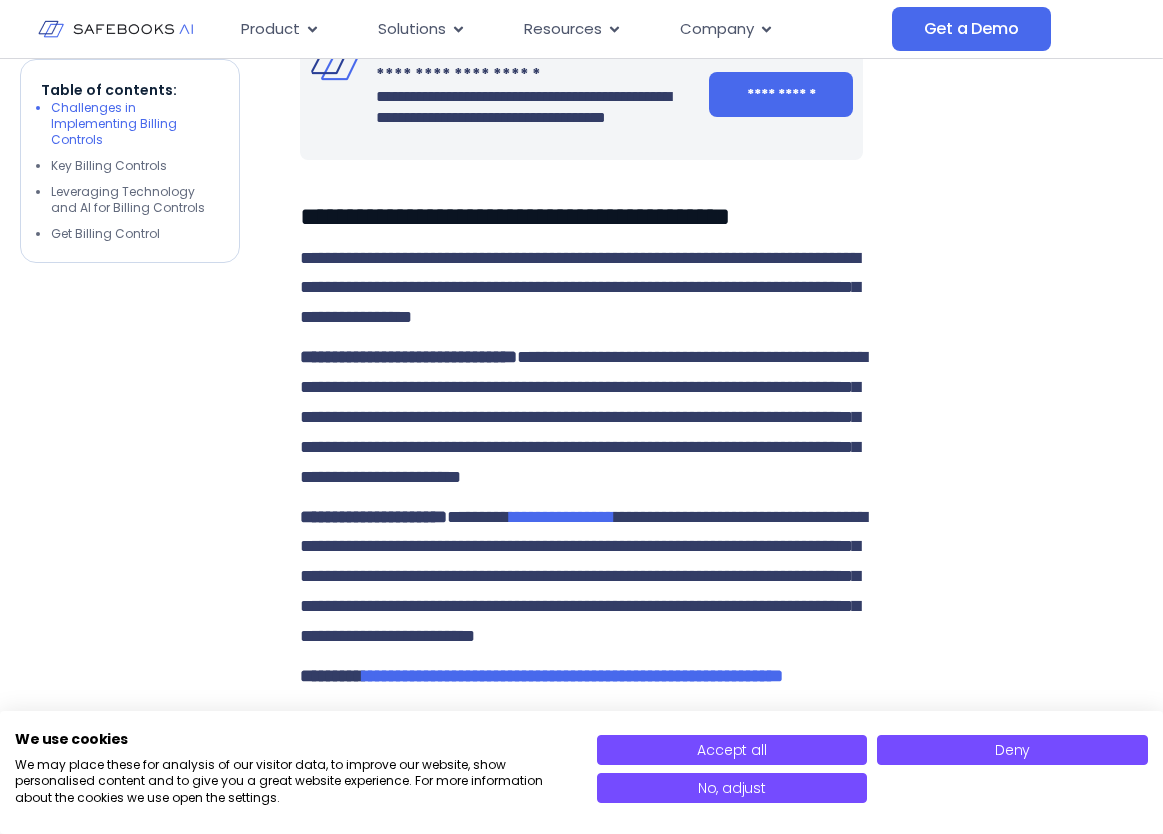 click on "**********" at bounding box center [581, 289] 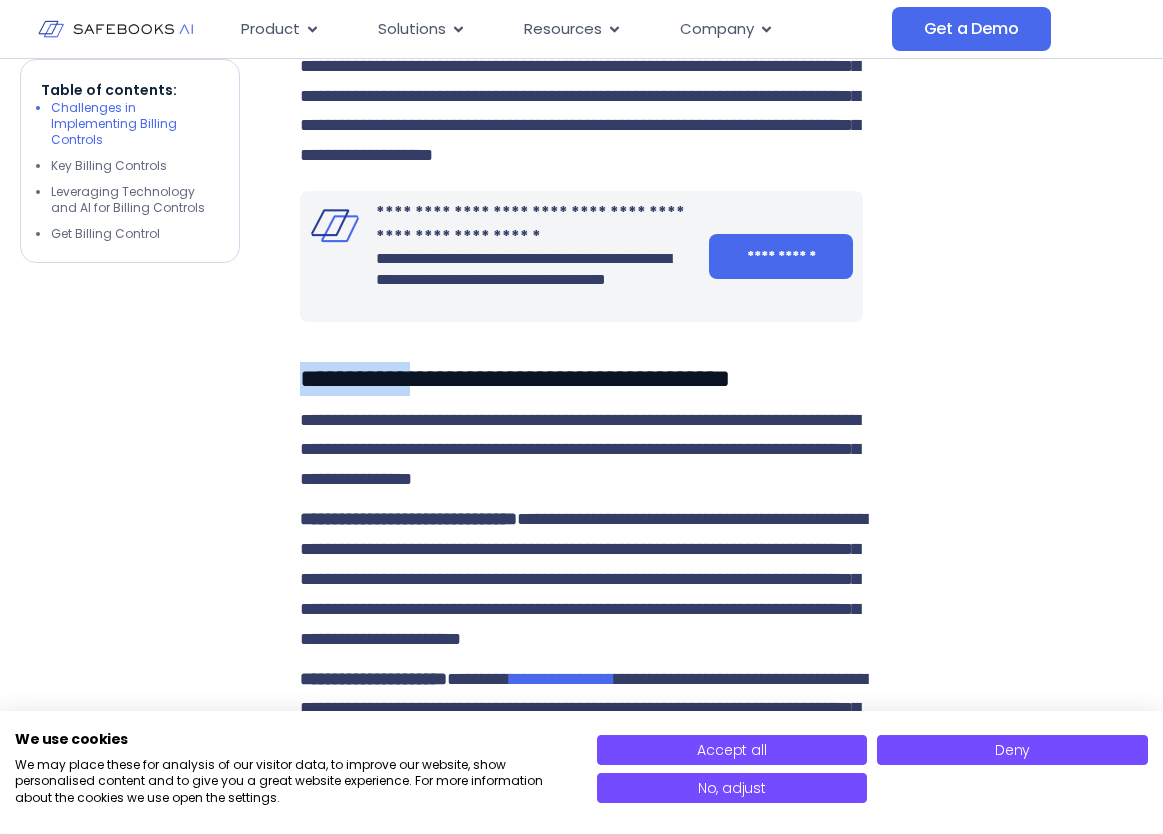 click on "**********" at bounding box center [581, 3834] 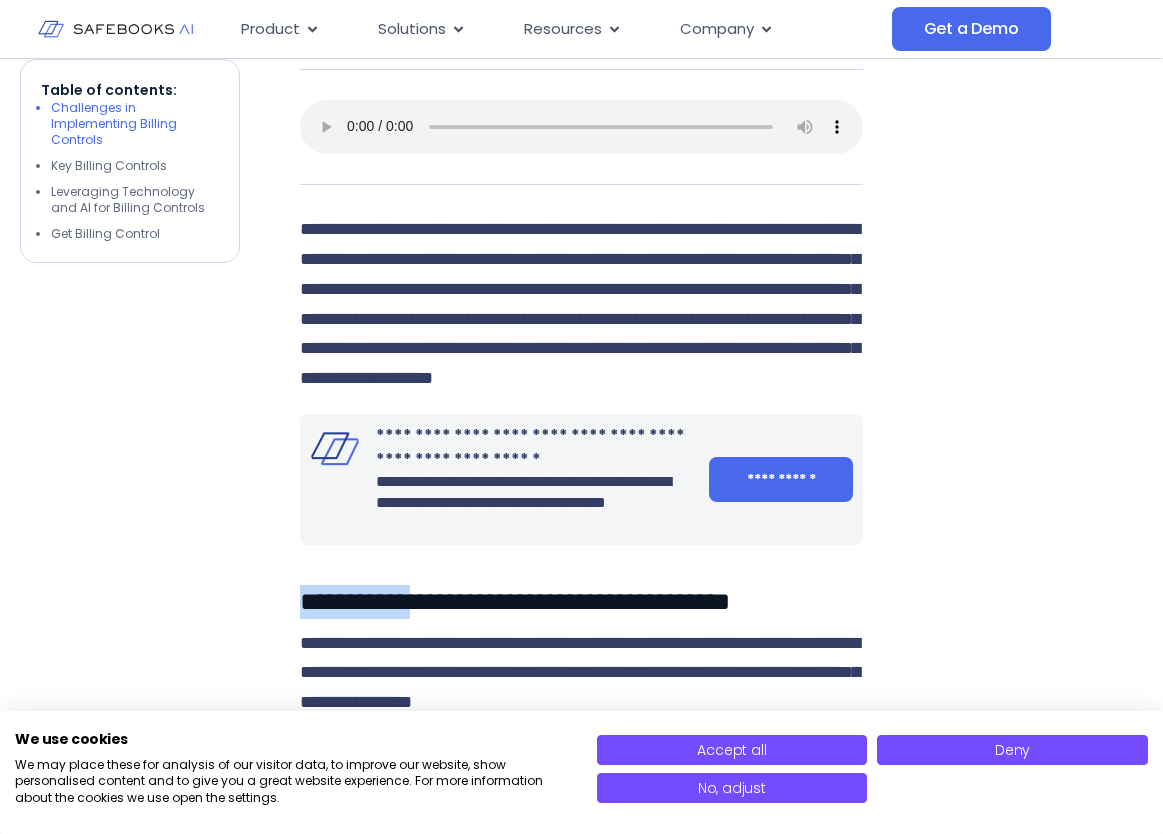 scroll, scrollTop: 899, scrollLeft: 0, axis: vertical 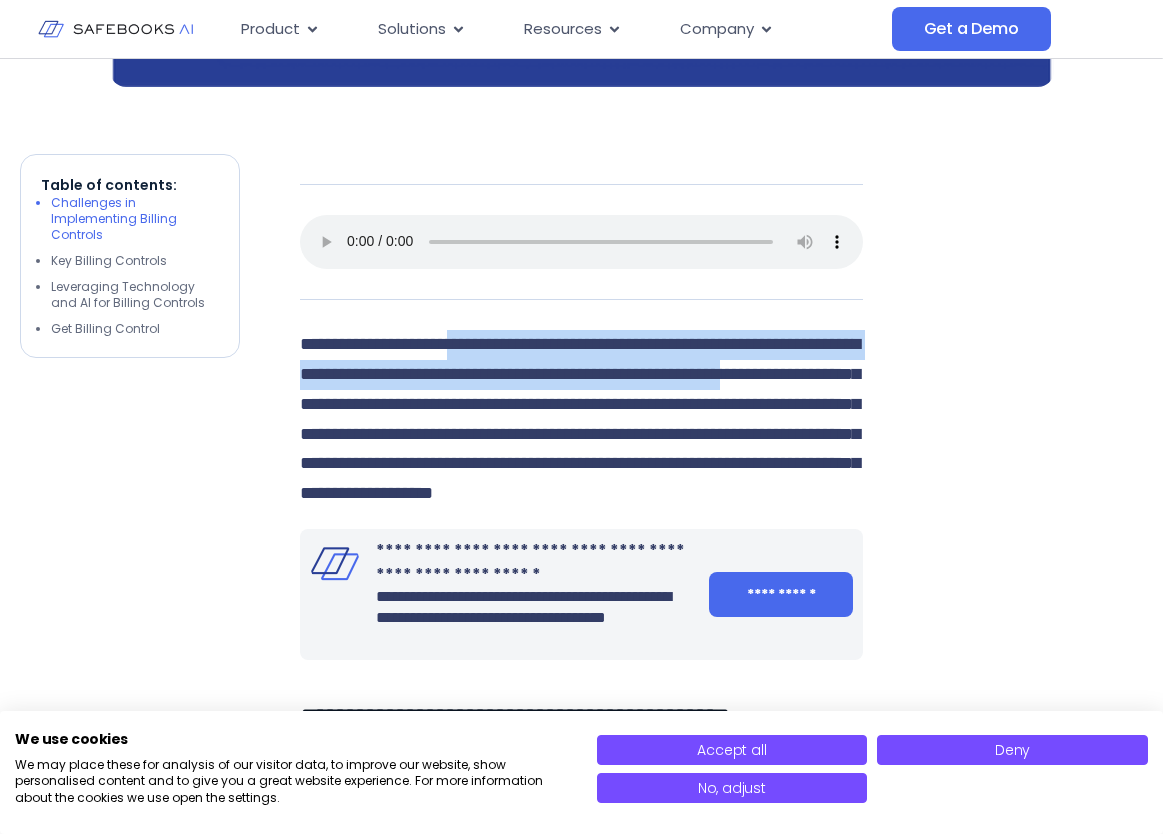 drag, startPoint x: 473, startPoint y: 341, endPoint x: 505, endPoint y: 407, distance: 73.34848 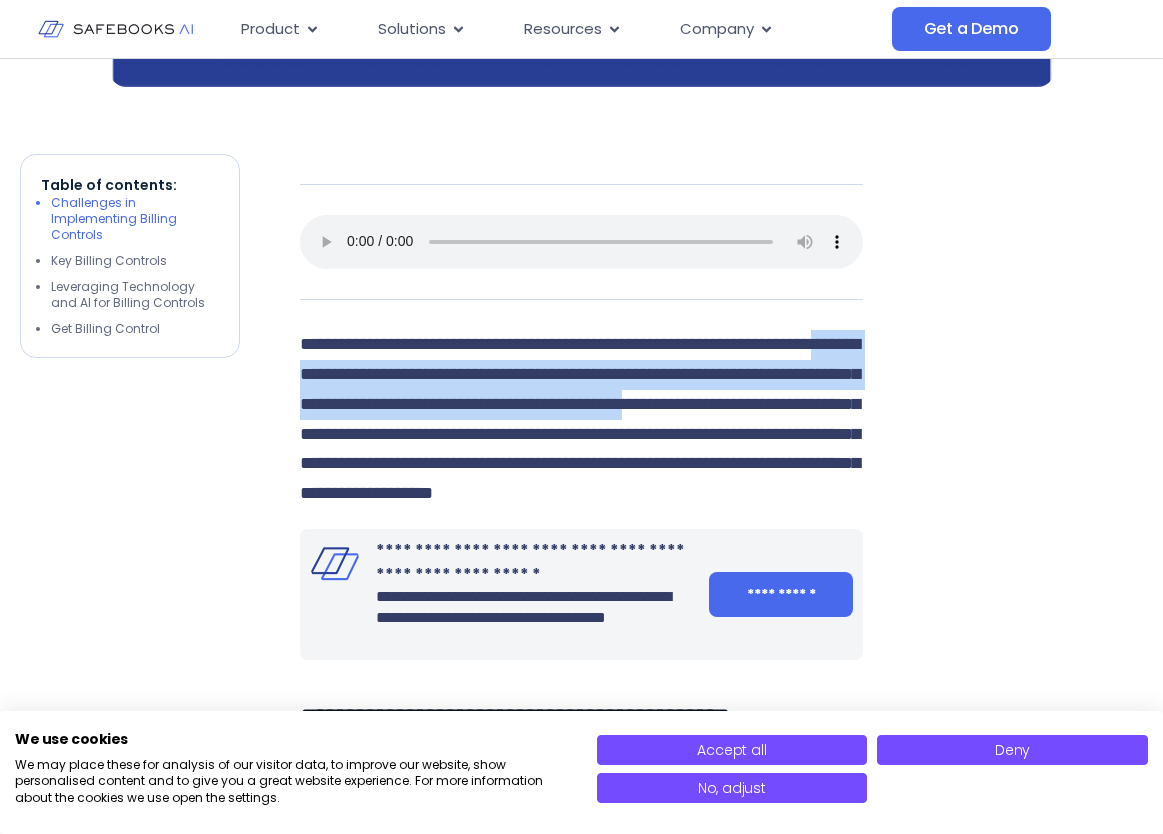 drag, startPoint x: 537, startPoint y: 446, endPoint x: 459, endPoint y: 362, distance: 114.62984 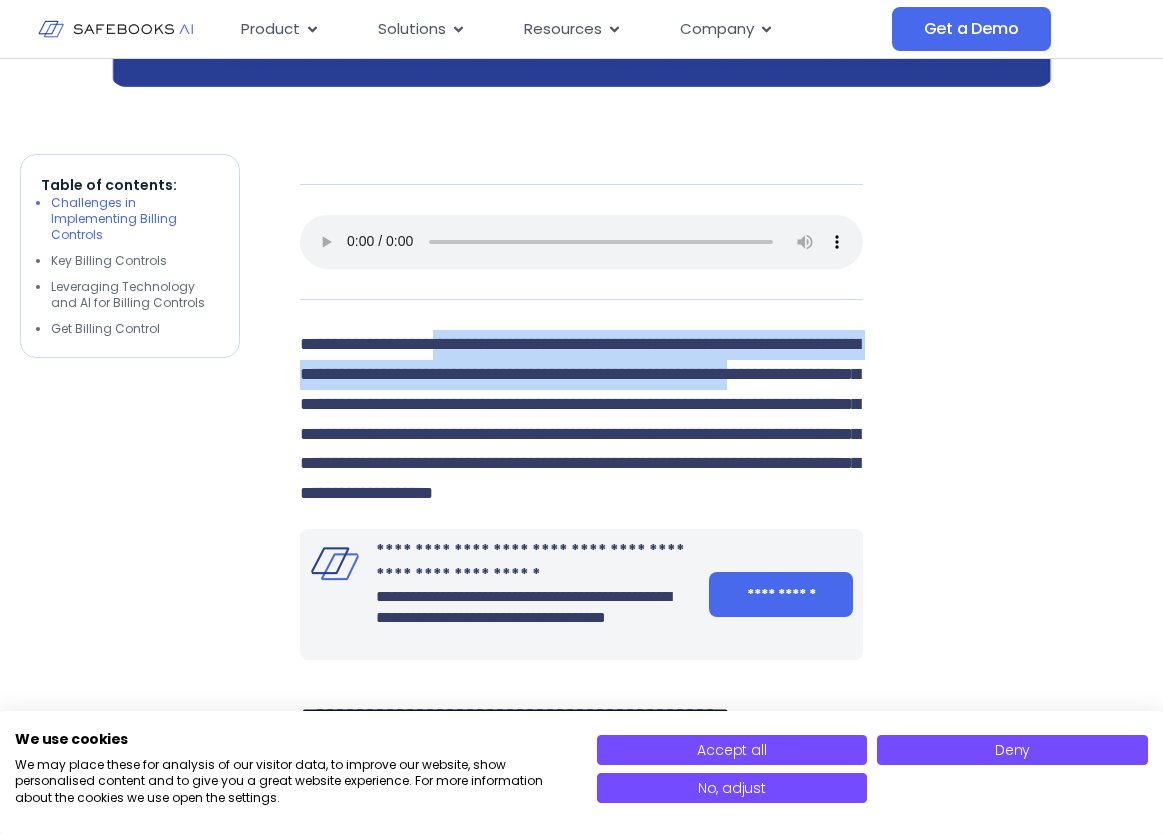 drag, startPoint x: 452, startPoint y: 354, endPoint x: 512, endPoint y: 415, distance: 85.56284 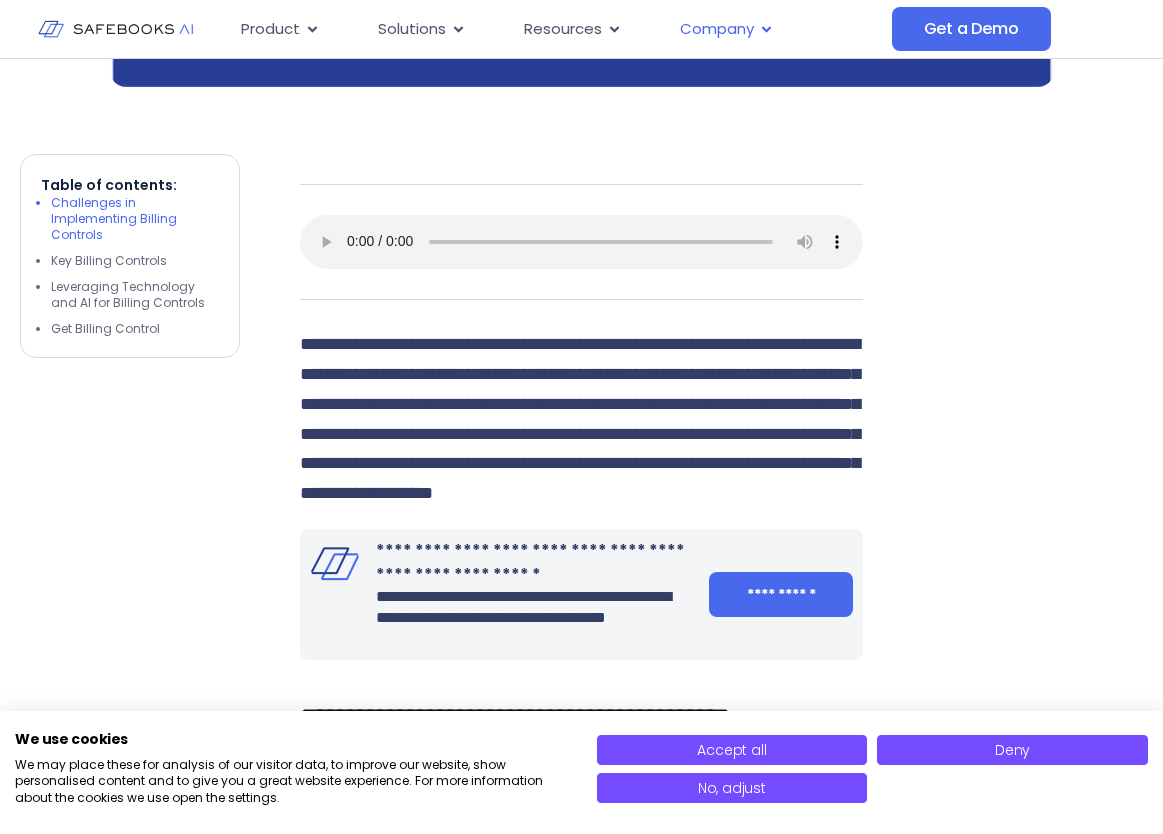 drag, startPoint x: 634, startPoint y: 162, endPoint x: 696, endPoint y: 33, distance: 143.12582 